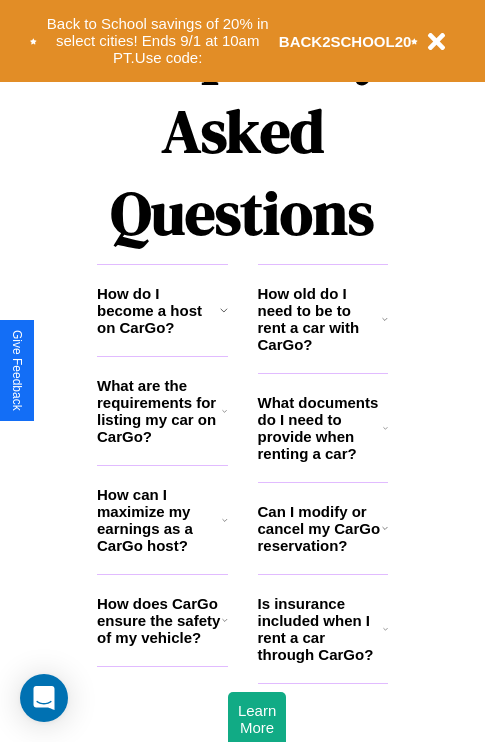 scroll, scrollTop: 2423, scrollLeft: 0, axis: vertical 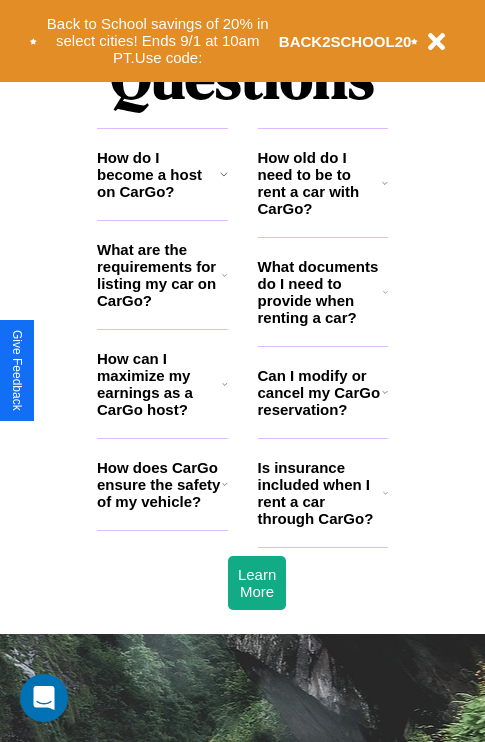 click on "What are the requirements for listing my car on CarGo?" at bounding box center (159, 275) 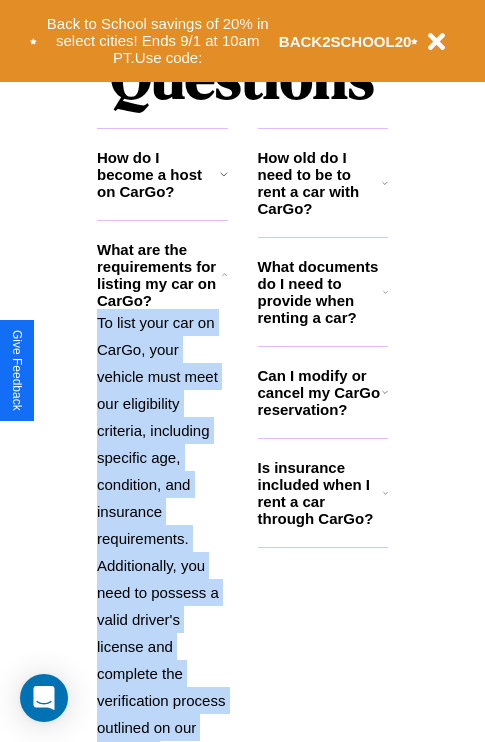 scroll, scrollTop: 2565, scrollLeft: 0, axis: vertical 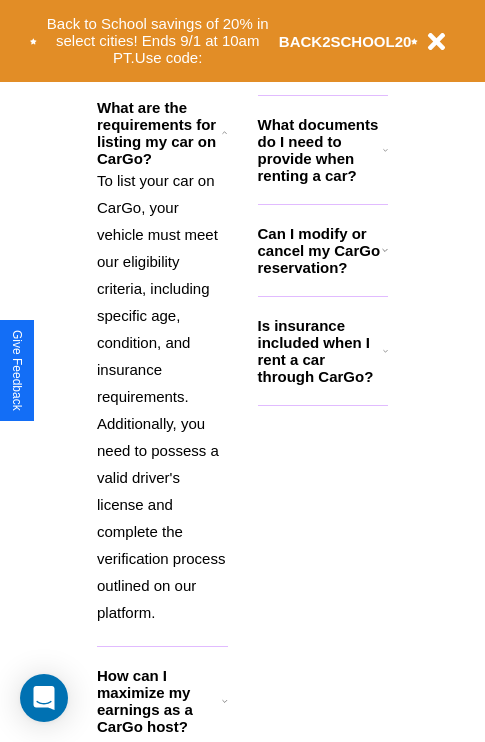 click 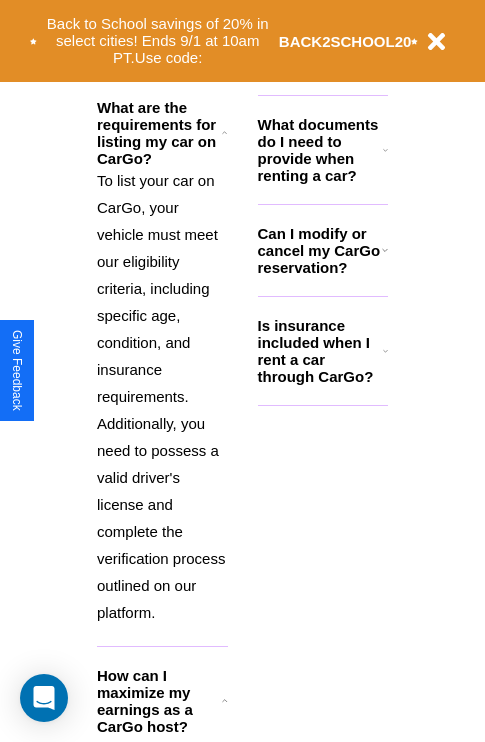 click on "To list your car on CarGo, your vehicle must meet our eligibility criteria, including specific age, condition, and insurance requirements. Additionally, you need to possess a valid driver's license and complete the verification process outlined on our platform." at bounding box center (162, 396) 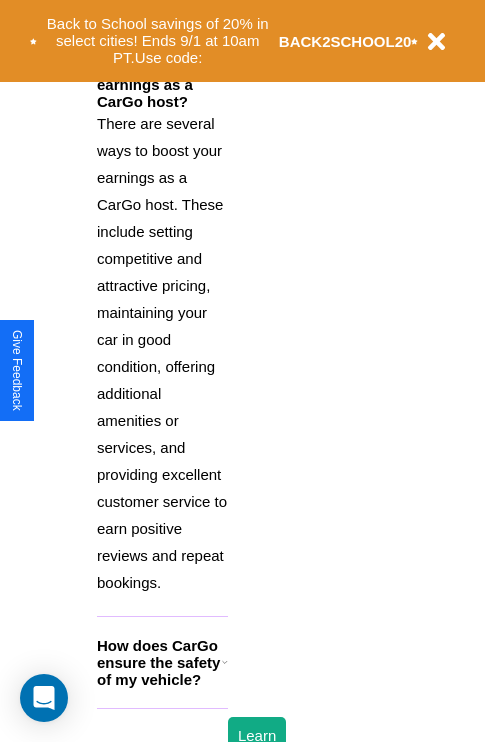 click on "How does CarGo ensure the safety of my vehicle?" at bounding box center [159, 662] 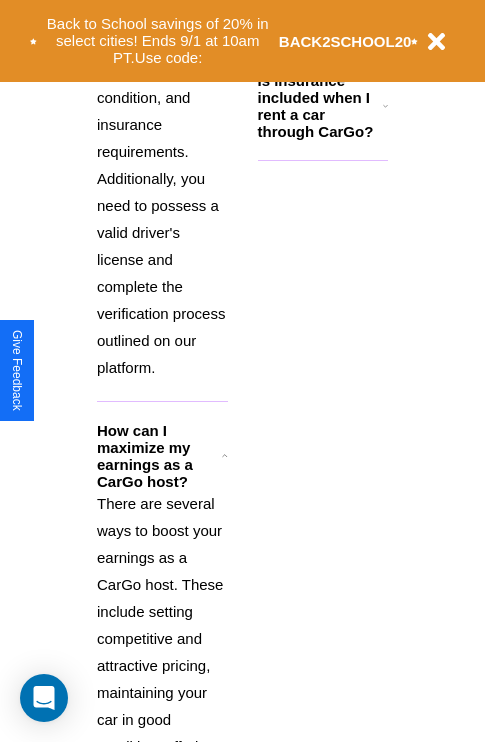 scroll, scrollTop: 1285, scrollLeft: 0, axis: vertical 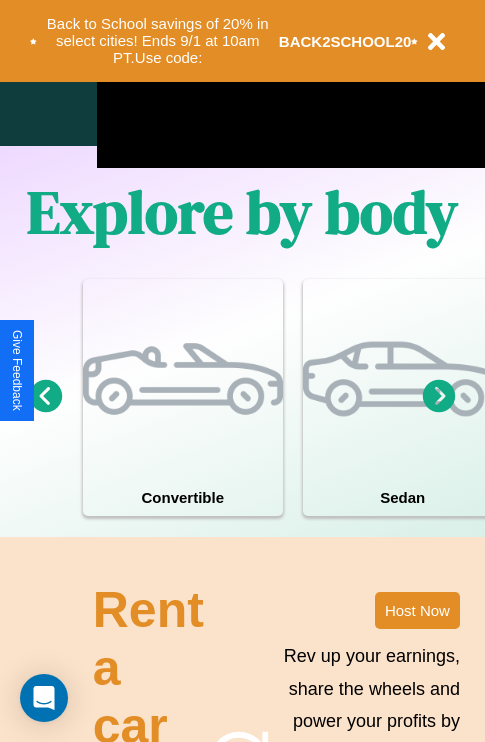 click 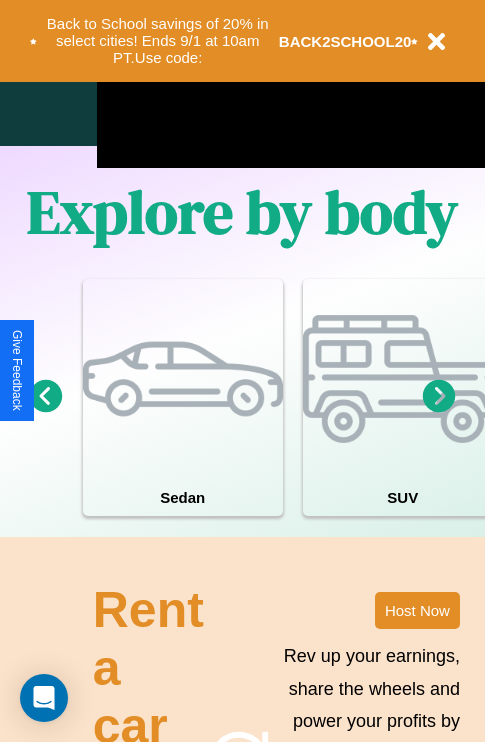 click 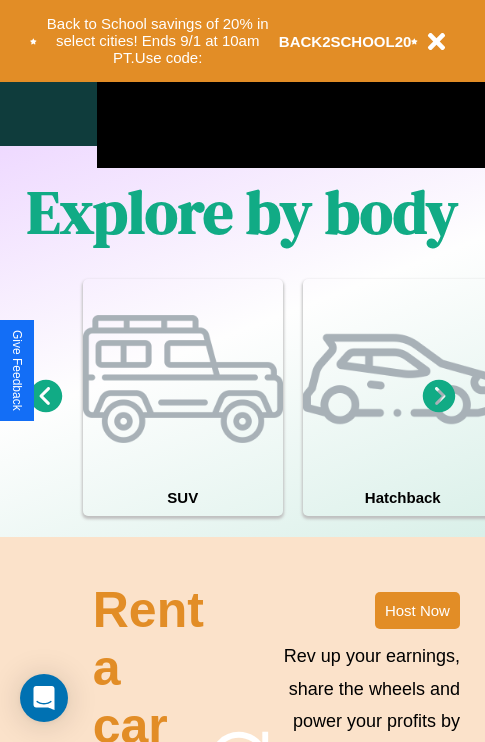 click 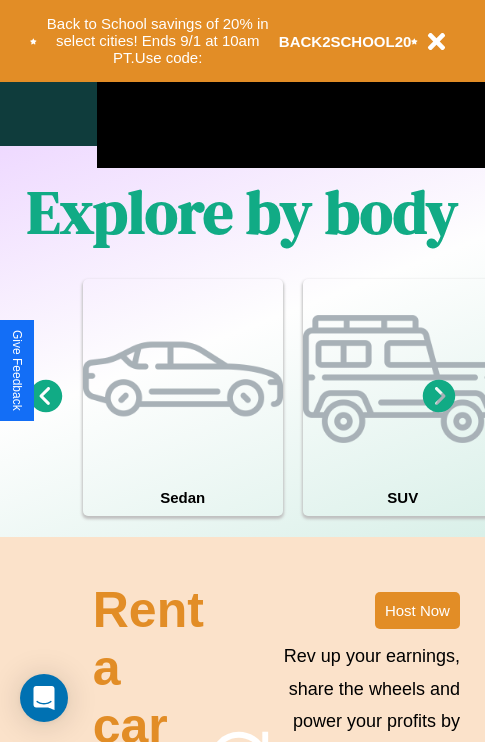 click 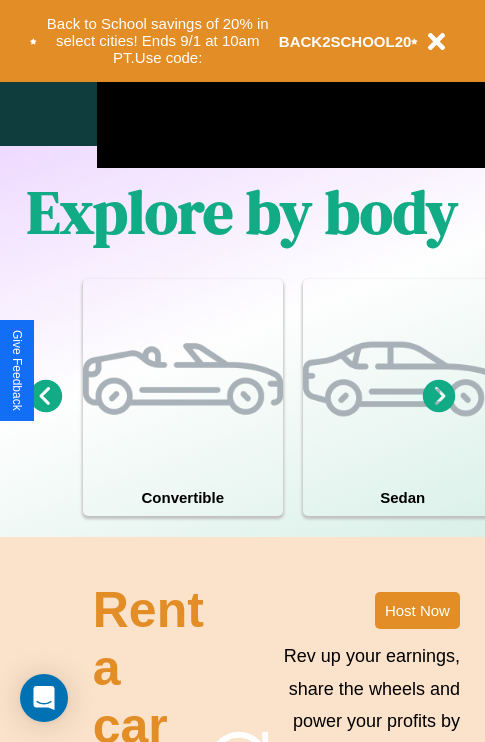 click 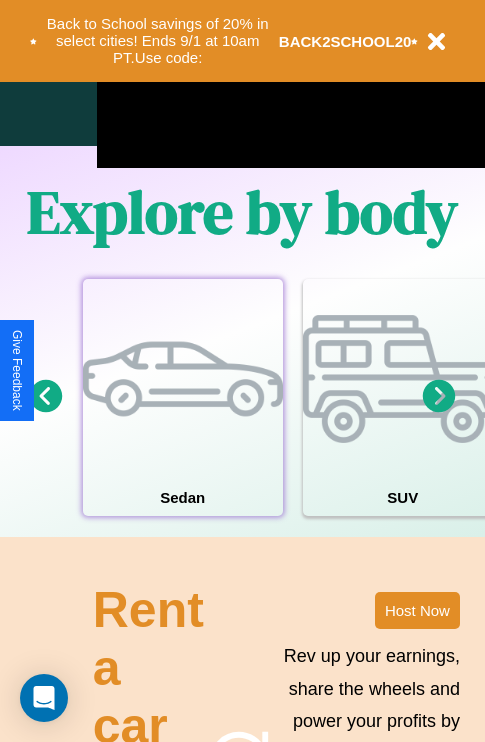 click at bounding box center (183, 379) 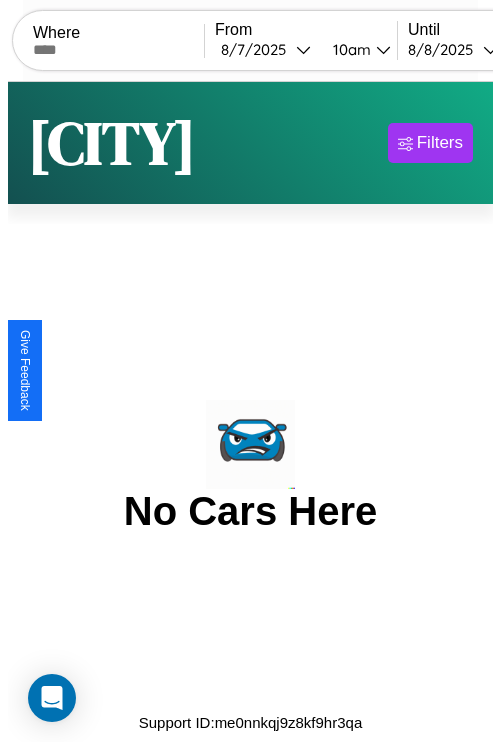 scroll, scrollTop: 0, scrollLeft: 0, axis: both 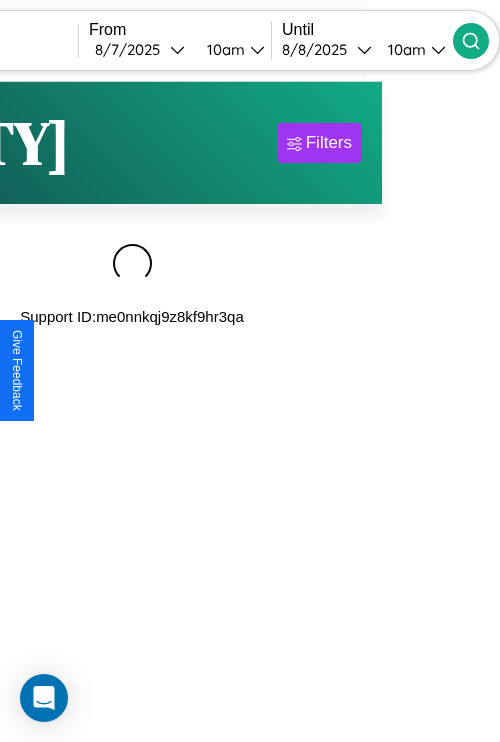 type on "*********" 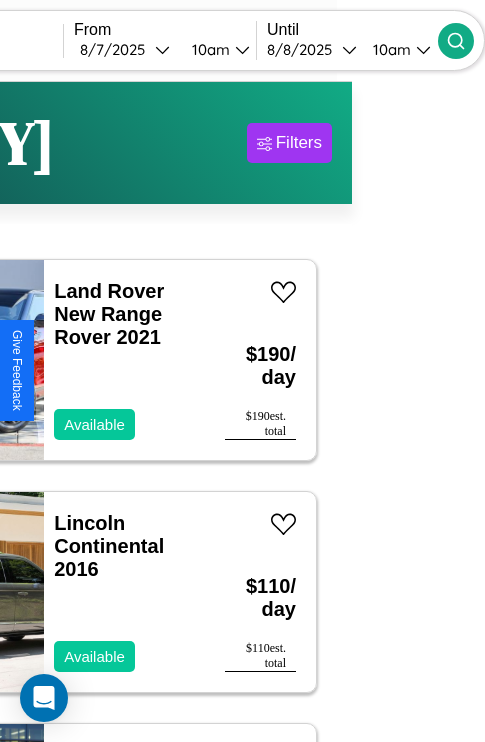 scroll, scrollTop: 68, scrollLeft: 70, axis: both 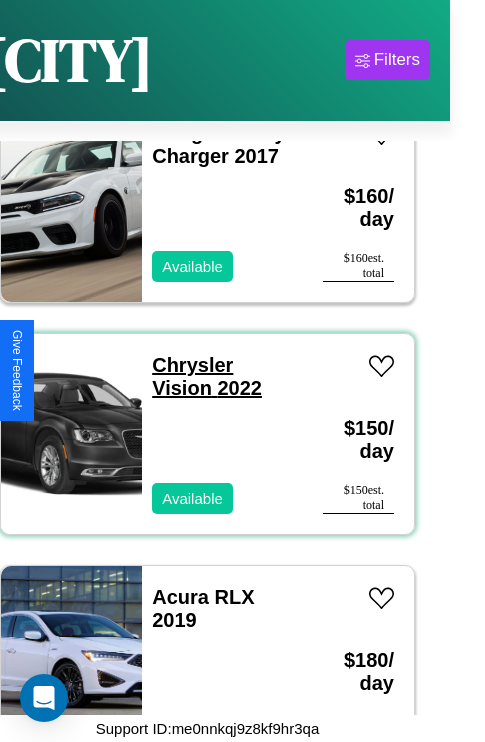click on "Chrysler   Vision   2022" at bounding box center [207, 376] 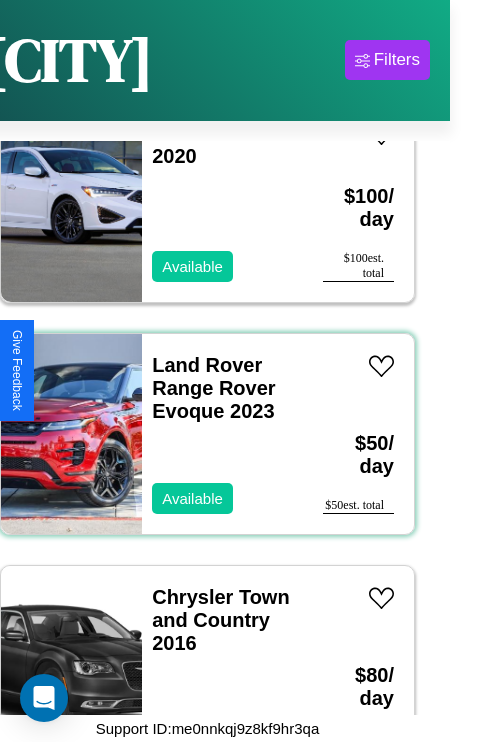 click on "Land Rover   Range Rover Evoque   2023 Available" at bounding box center [222, 434] 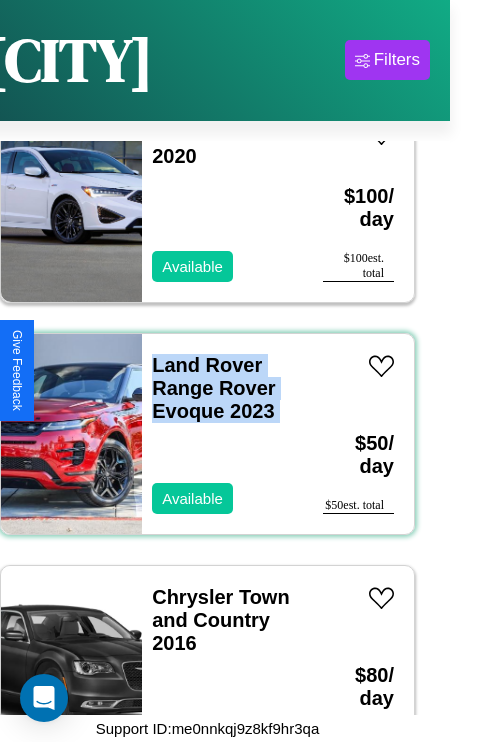 click on "Land Rover   Range Rover Evoque   2023 Available" at bounding box center (222, 434) 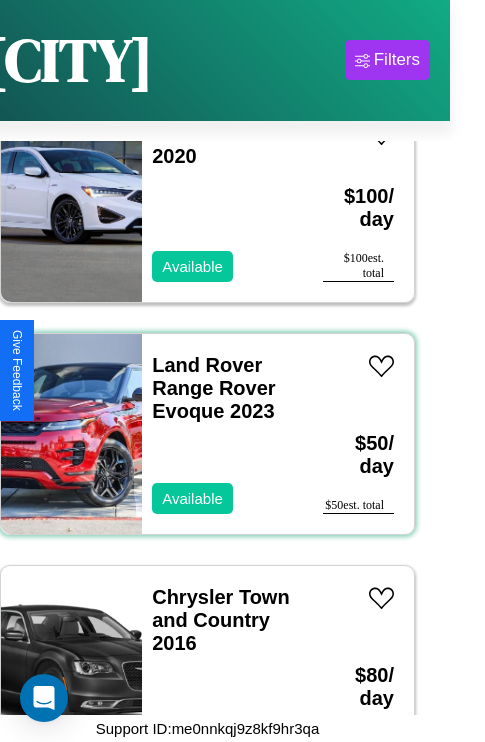 click on "Land Rover   Range Rover Evoque   2023 Available" at bounding box center (222, 434) 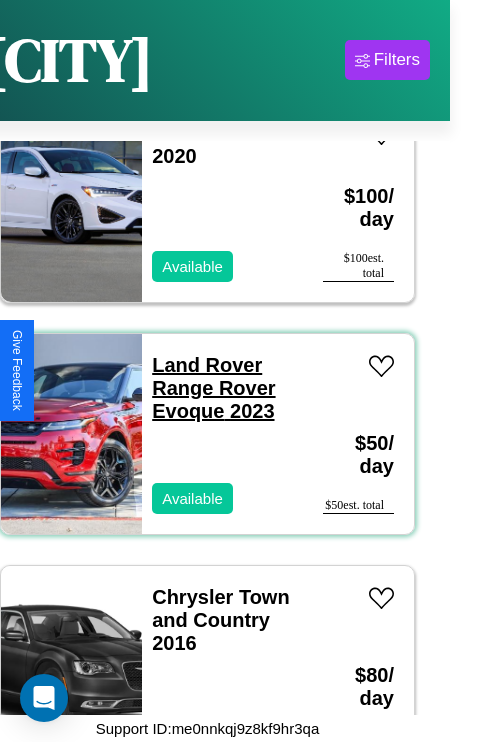 click on "Land Rover   Range Rover Evoque   2023" at bounding box center [213, 388] 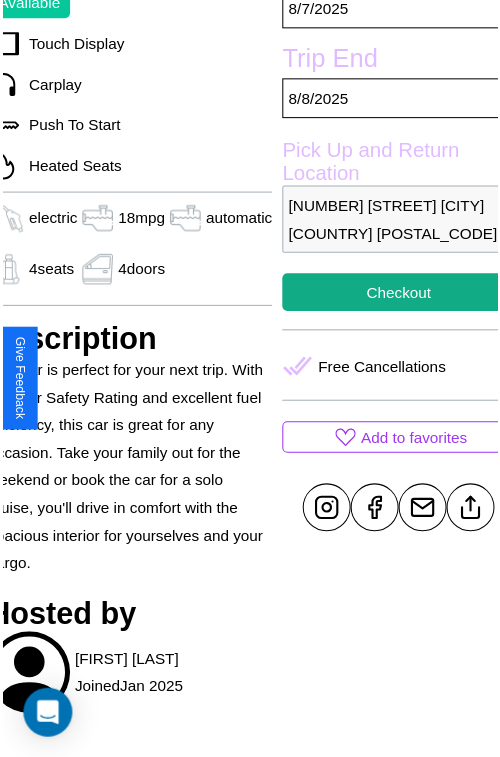 scroll, scrollTop: 641, scrollLeft: 96, axis: both 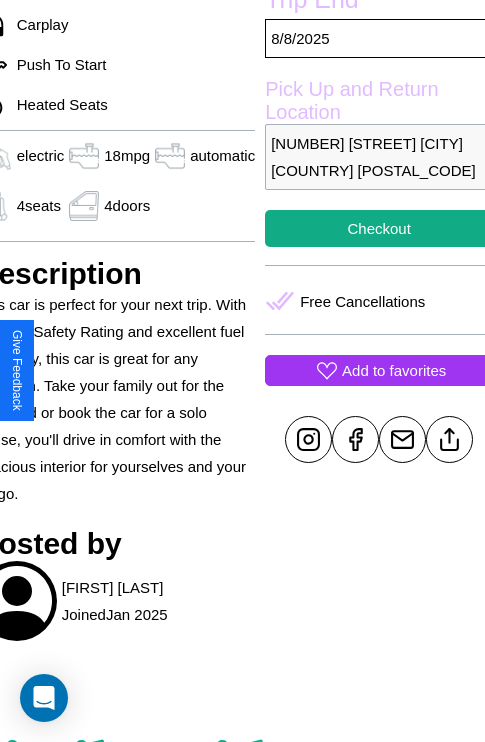 click on "Add to favorites" at bounding box center [394, 370] 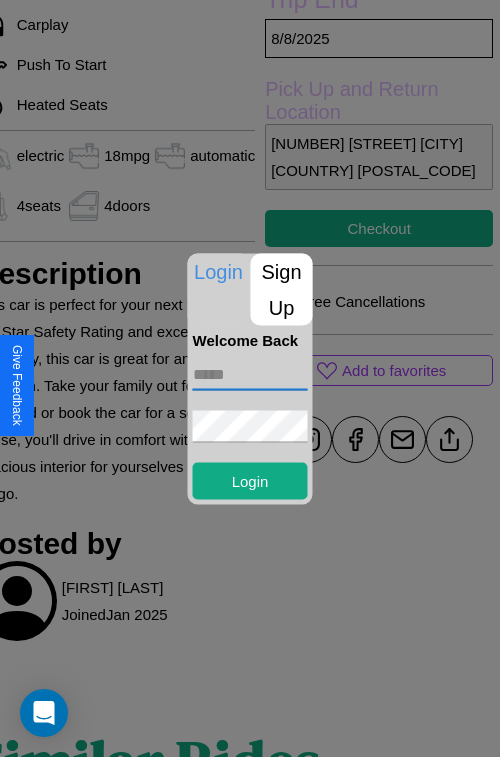 click at bounding box center [250, 374] 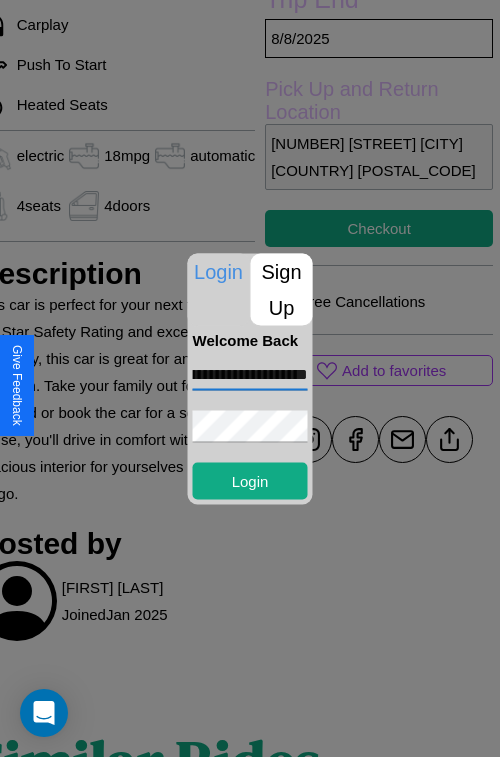scroll, scrollTop: 0, scrollLeft: 88, axis: horizontal 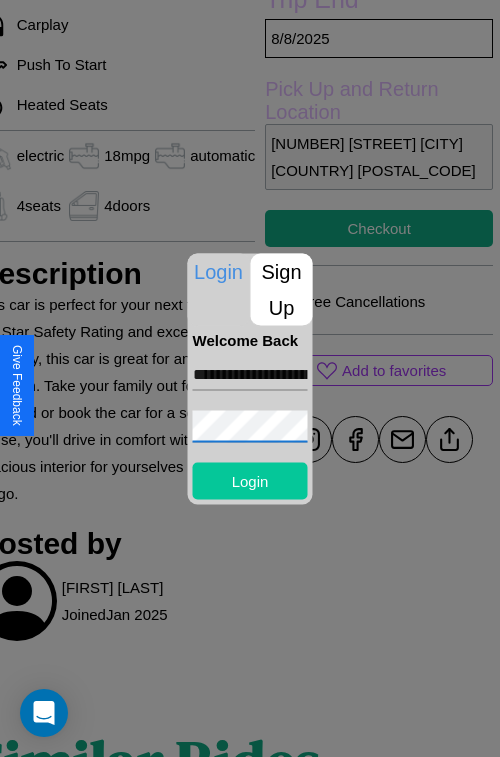 click on "Login" at bounding box center [250, 480] 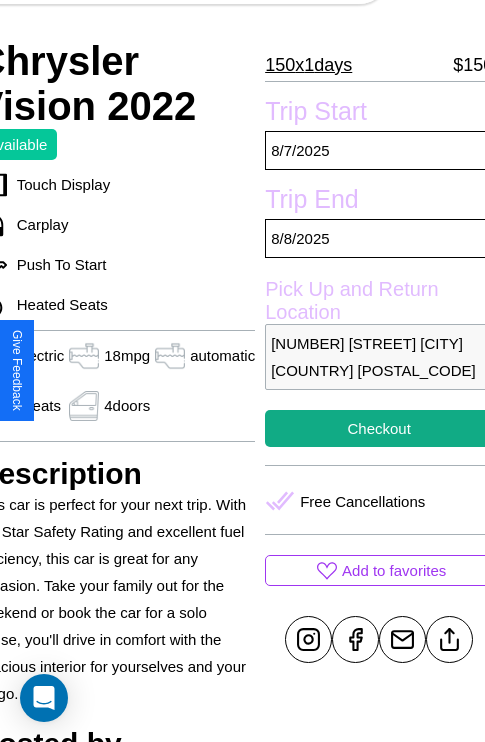scroll, scrollTop: 427, scrollLeft: 96, axis: both 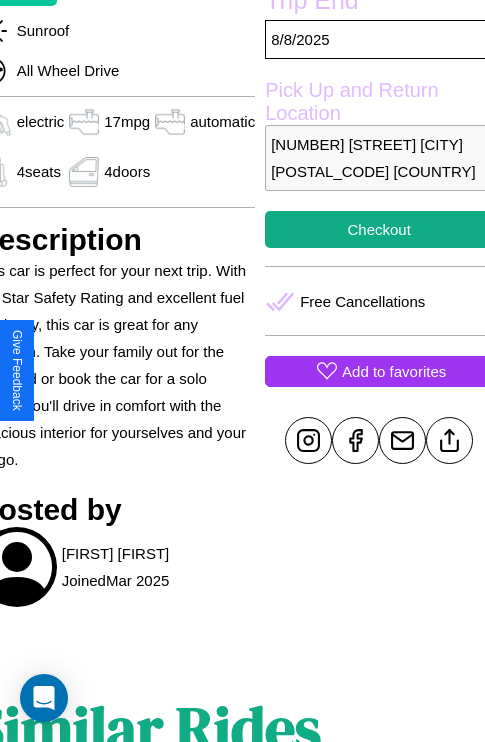 click on "Add to favorites" at bounding box center (394, 371) 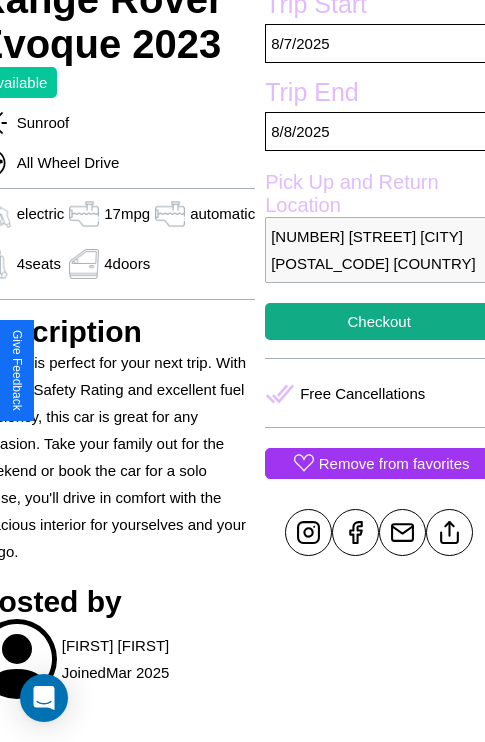 scroll, scrollTop: 458, scrollLeft: 96, axis: both 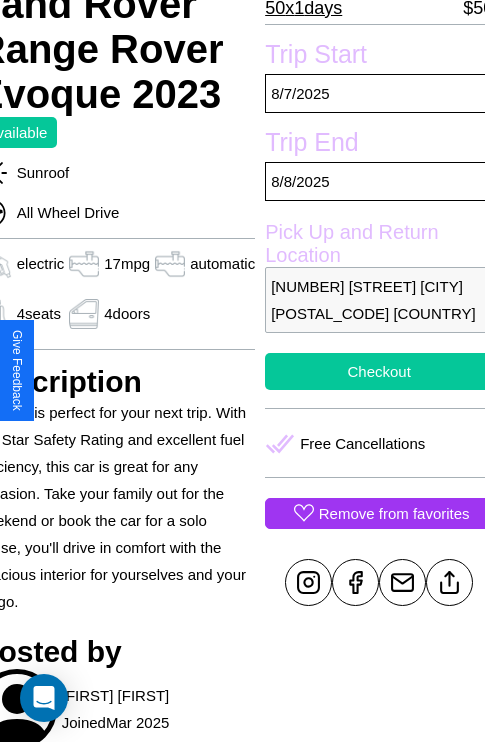 click on "Checkout" at bounding box center (379, 371) 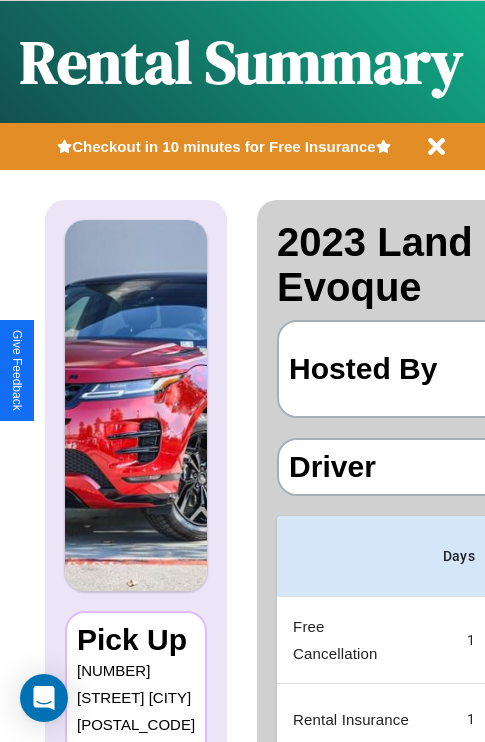 scroll, scrollTop: 0, scrollLeft: 378, axis: horizontal 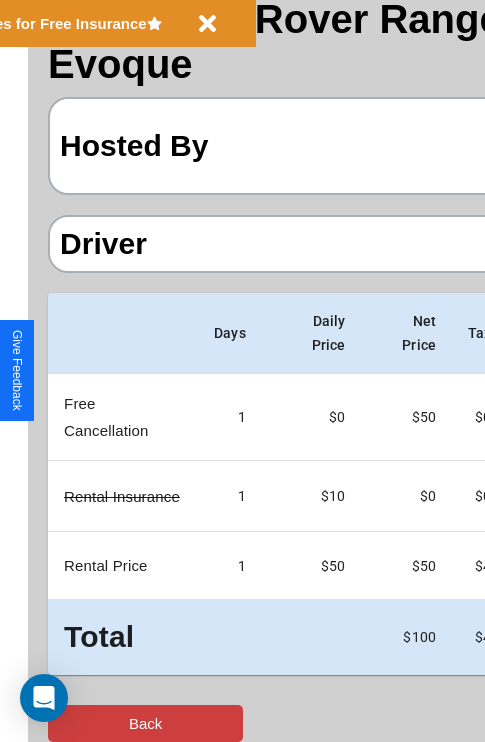 click on "Back" at bounding box center [145, 723] 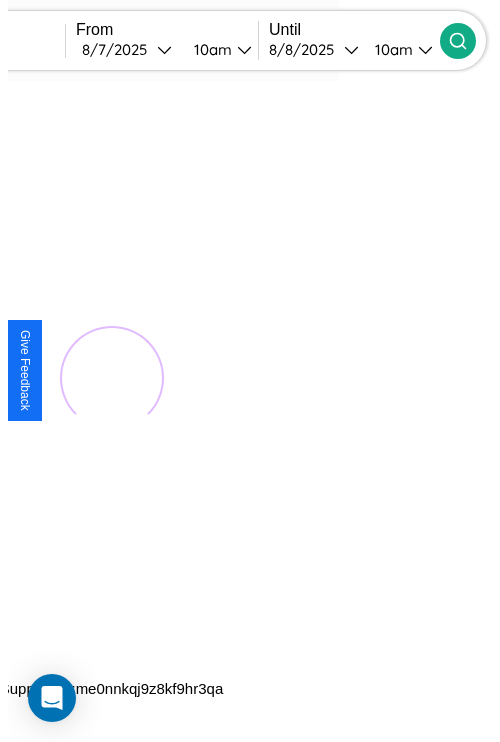 scroll, scrollTop: 0, scrollLeft: 0, axis: both 